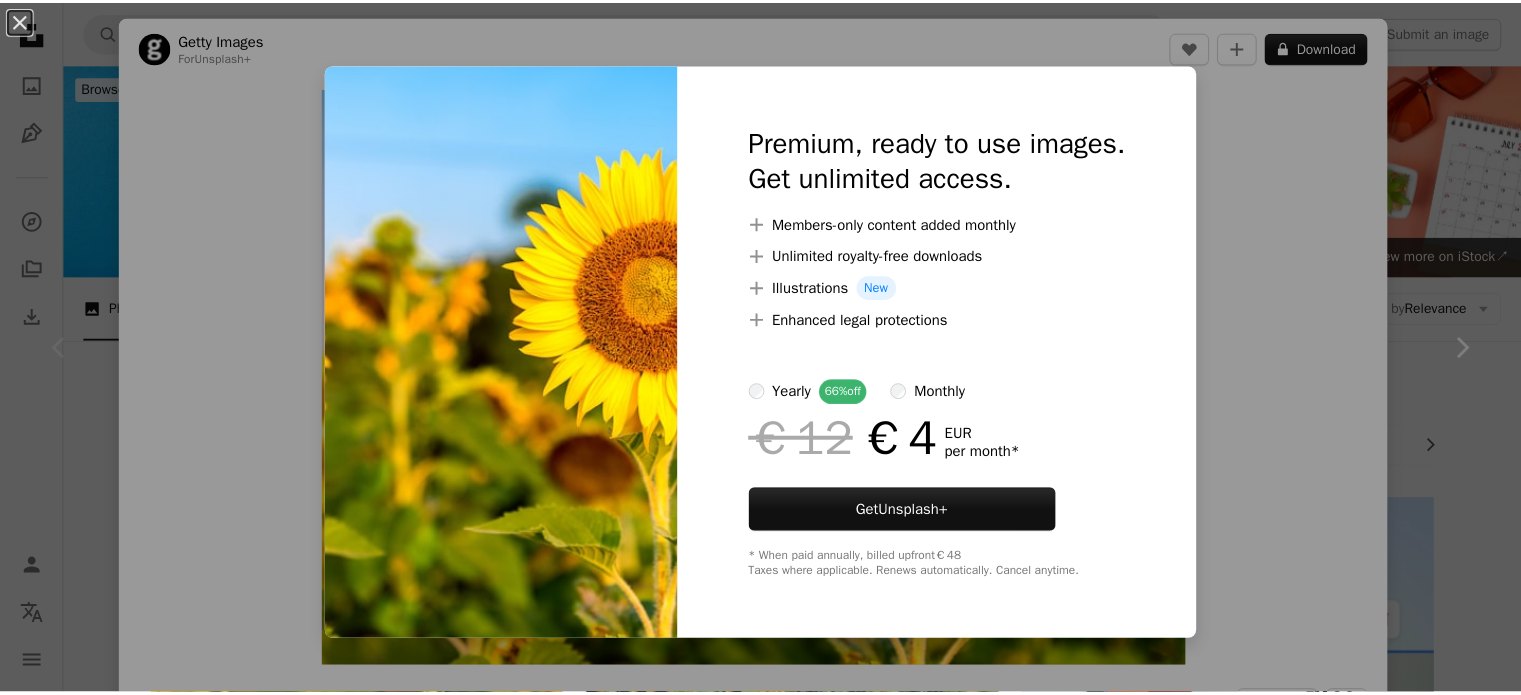 scroll, scrollTop: 40, scrollLeft: 0, axis: vertical 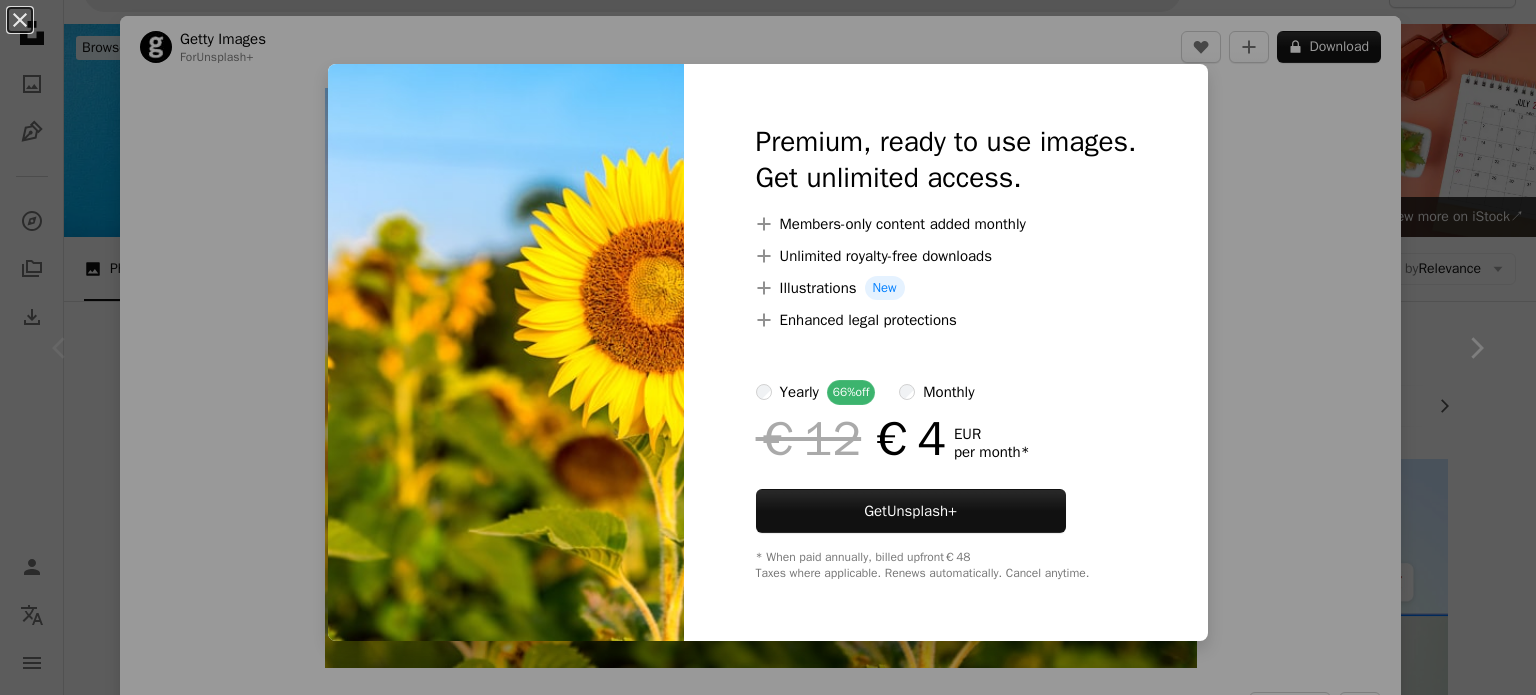 click on "An X shape Premium, ready to use images. Get unlimited access. A plus sign Members-only content added monthly A plus sign Unlimited royalty-free downloads A plus sign Illustrations  New A plus sign Enhanced legal protections yearly 66%  off monthly €12   €4 EUR per month * Get  Unsplash+ * When paid annually, billed upfront  €48 Taxes where applicable. Renews automatically. Cancel anytime." at bounding box center (768, 347) 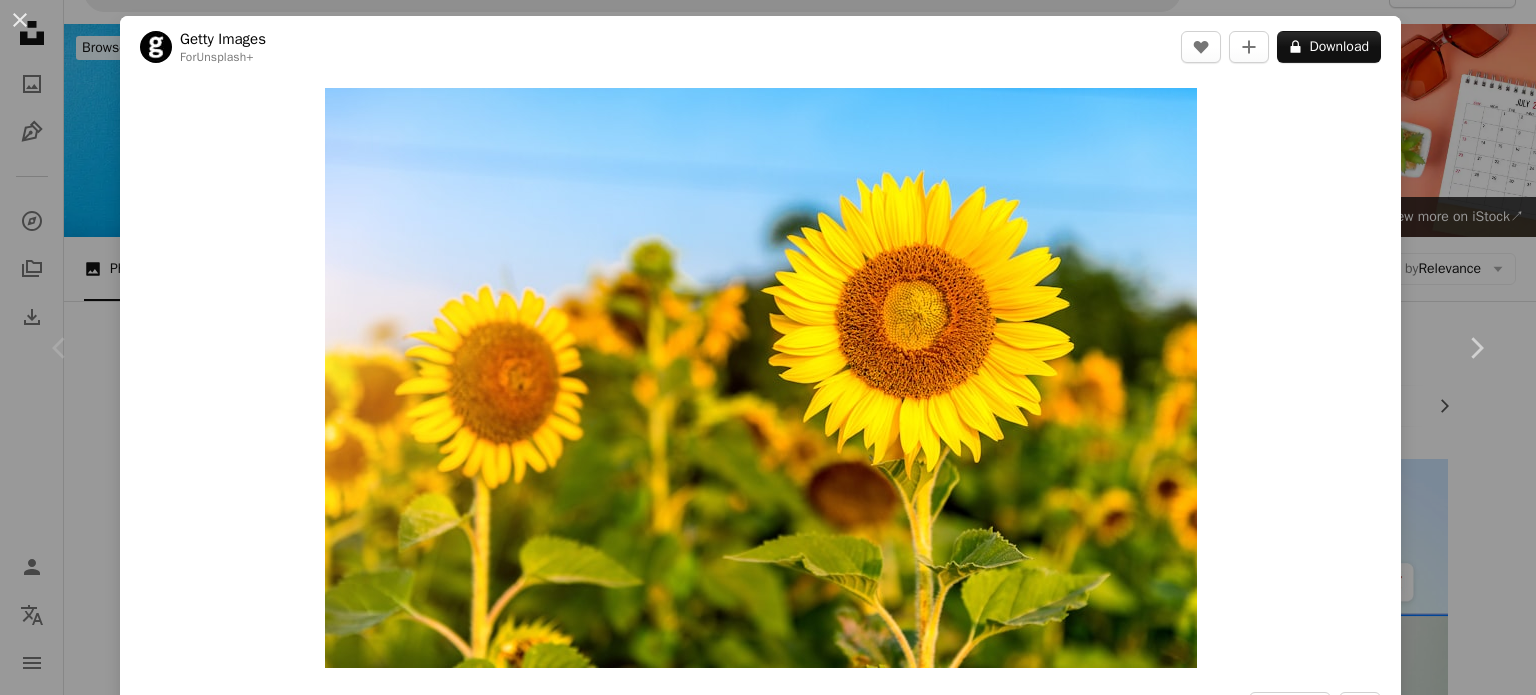 click on "An X shape Chevron left Chevron right Getty Images For Unsplash+ A heart A plus sign A lock Download Zoom in A forward-right arrow Share More Actions Calendar outlined Published on August 31, 2022 Safety Licensed under the Unsplash+ License sunset blue summer sun photography [LOCATION] agriculture sunflower circle bright sunny organic petal season plantation pollen no people botany Public domain images Related images Plus sign for Unsplash+ A heart A plus sign [FIRST] [LAST] For Unsplash+ A lock Download Plus sign for Unsplash+ A heart A plus sign [FIRST] [LAST] For Unsplash+ A lock Download Plus sign for Unsplash+ A heart A plus sign [FIRST] [LAST] For Unsplash+ A lock Download Plus sign for Unsplash+ A heart A plus sign [FIRST] [LAST] For Unsplash+ A lock Download Plus sign for Unsplash+ A heart A plus sign [FIRST] [LAST] For Unsplash+" at bounding box center [768, 347] 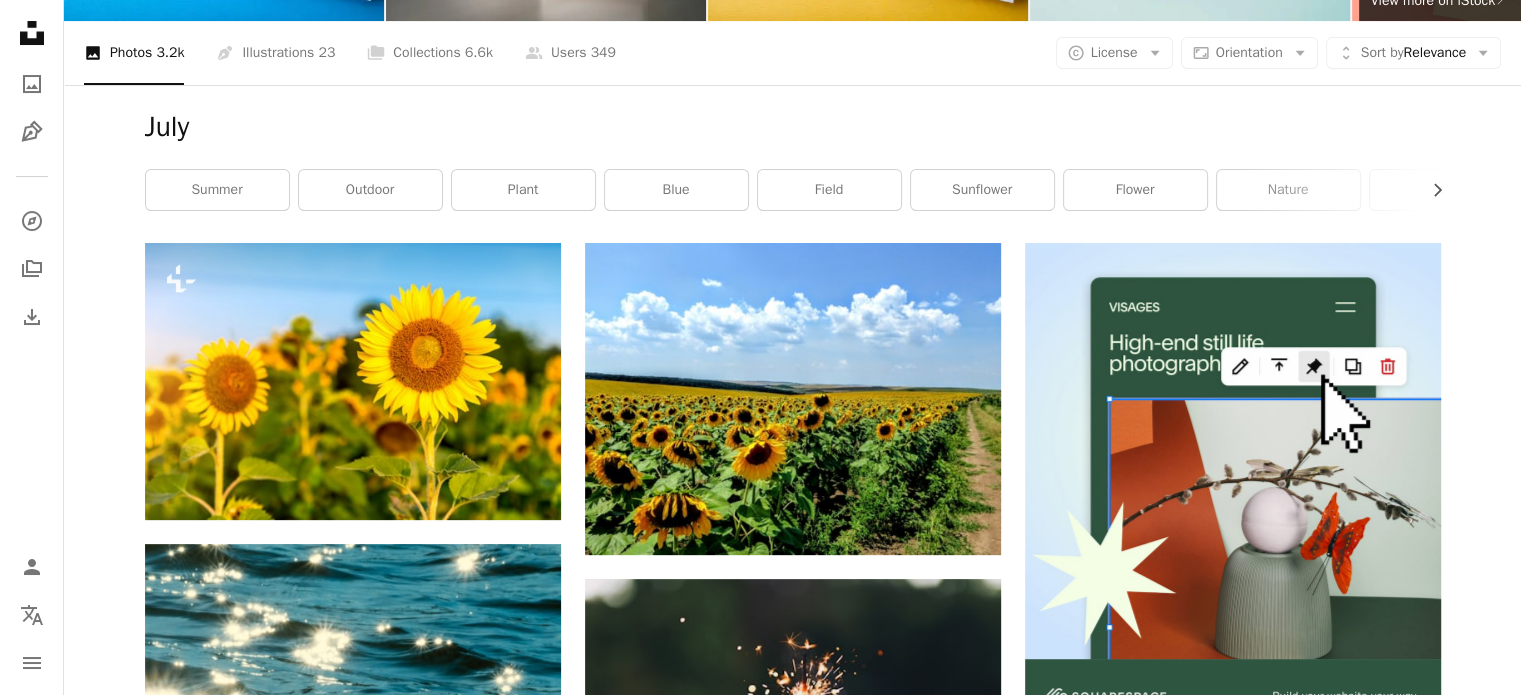 scroll, scrollTop: 284, scrollLeft: 0, axis: vertical 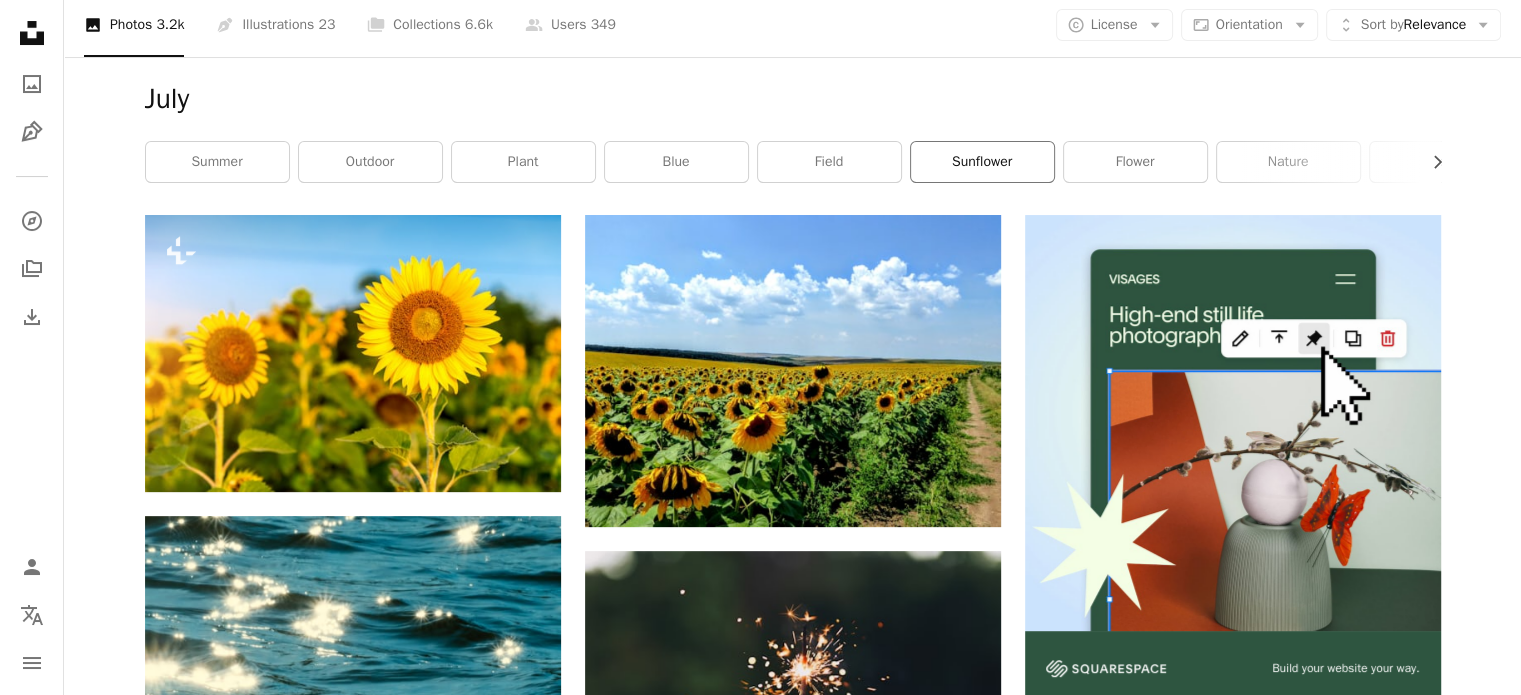 click on "sunflower" at bounding box center (982, 162) 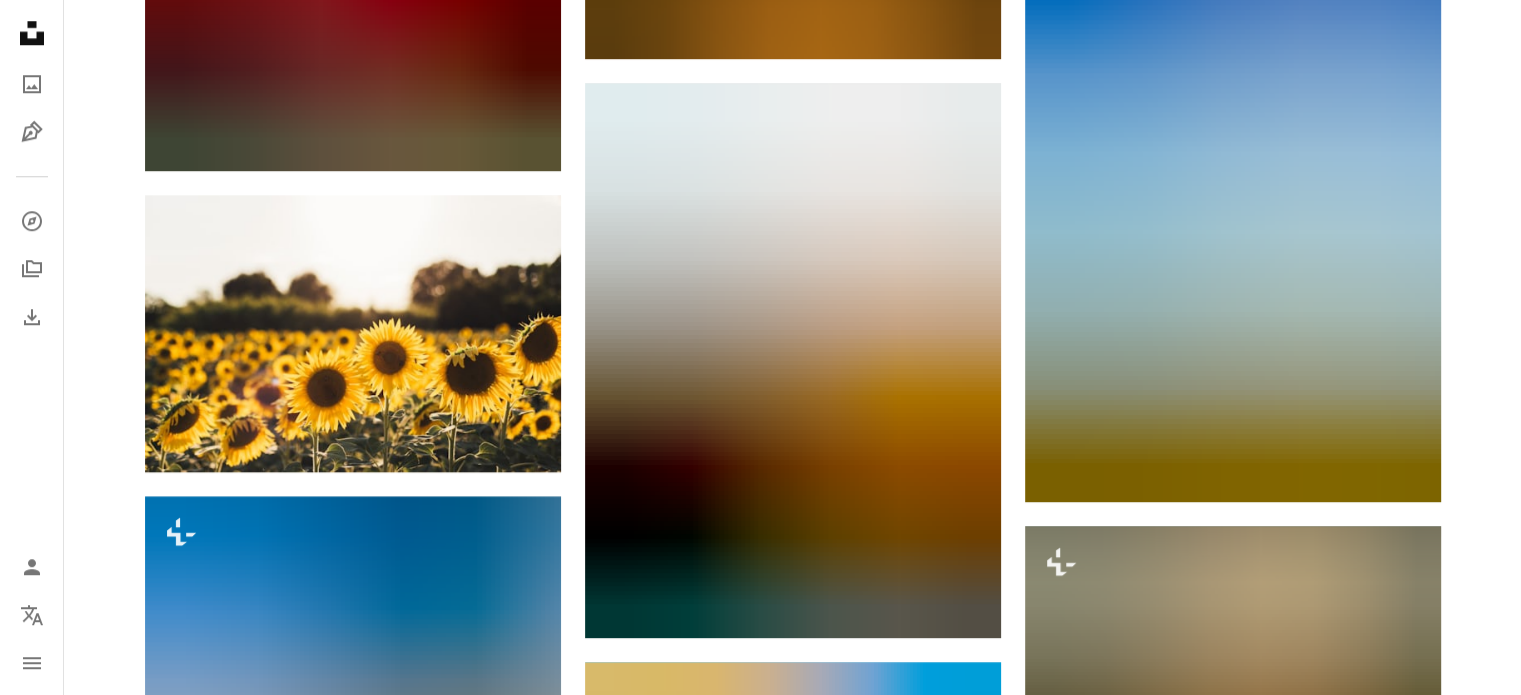 scroll, scrollTop: 1813, scrollLeft: 0, axis: vertical 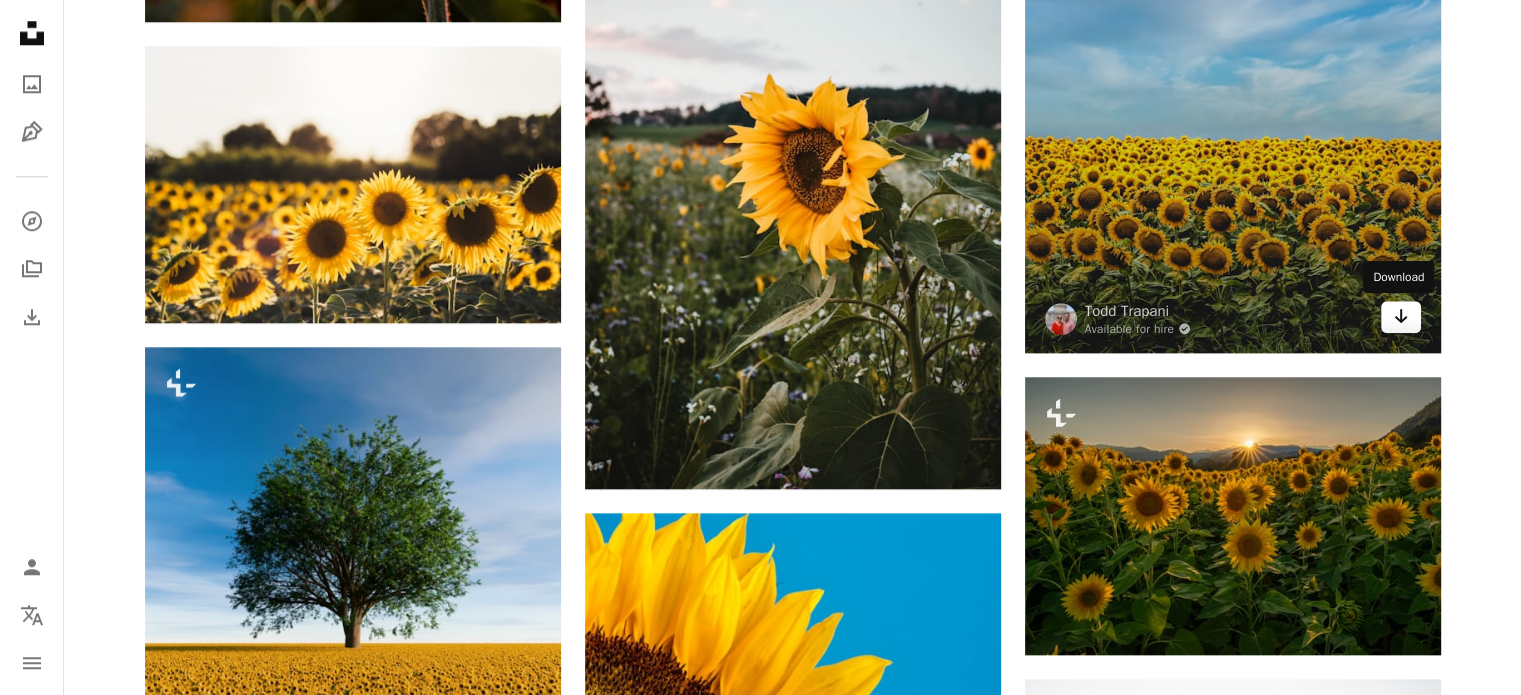 click on "Arrow pointing down" 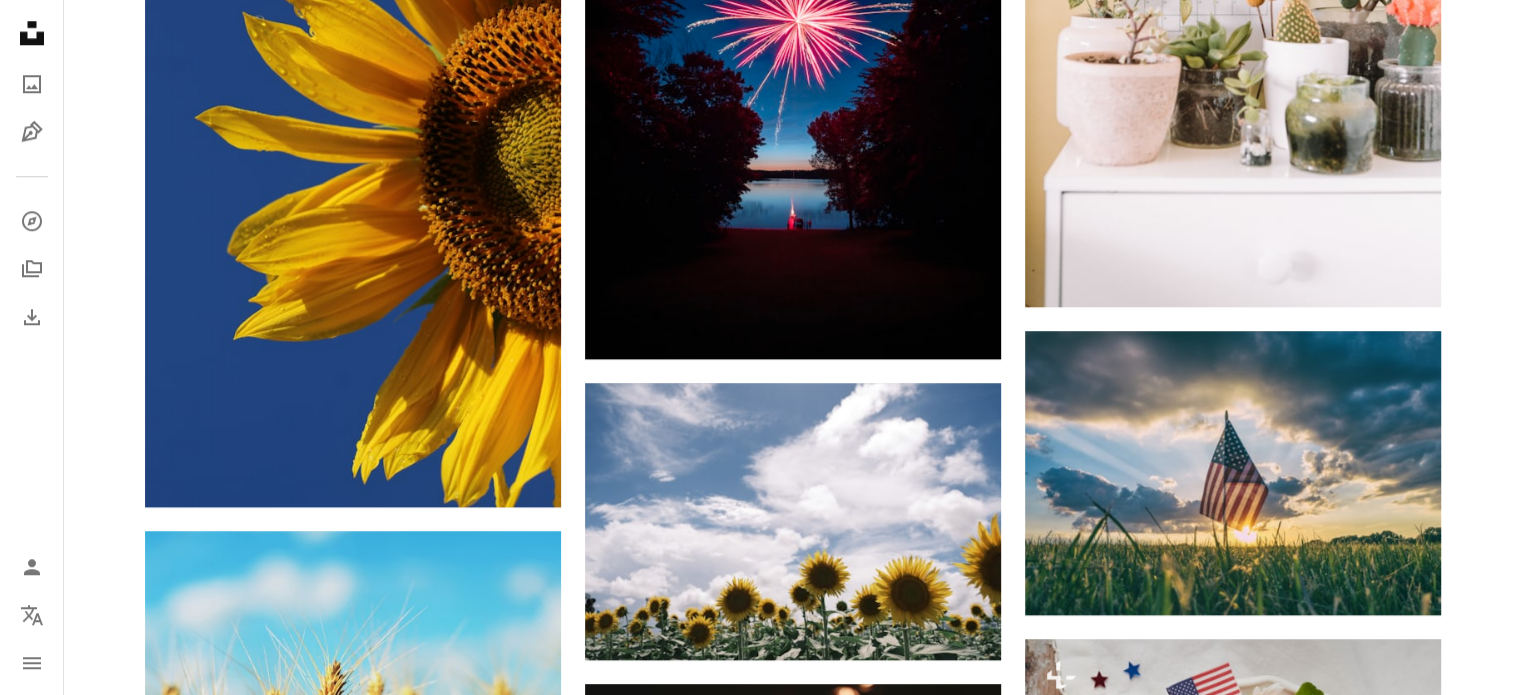 scroll, scrollTop: 284, scrollLeft: 0, axis: vertical 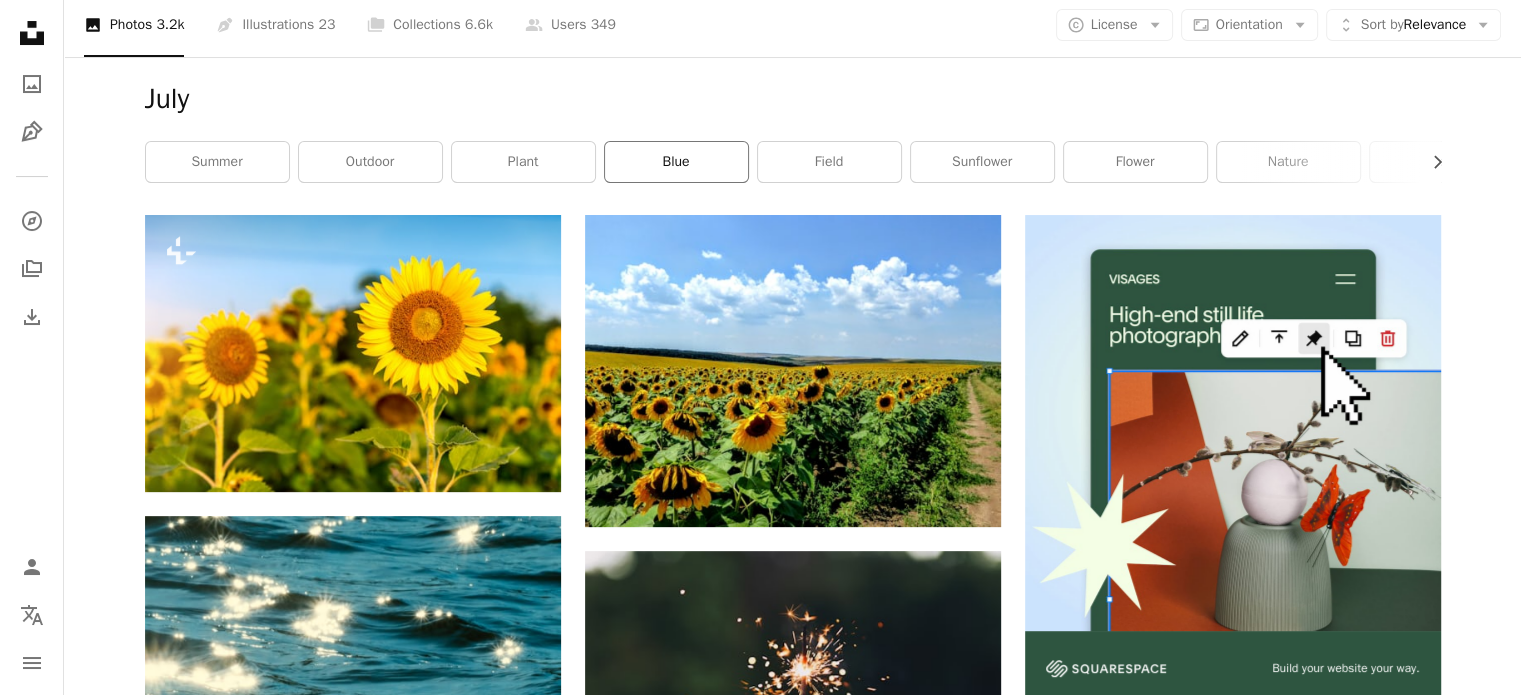 click on "blue" at bounding box center (676, 162) 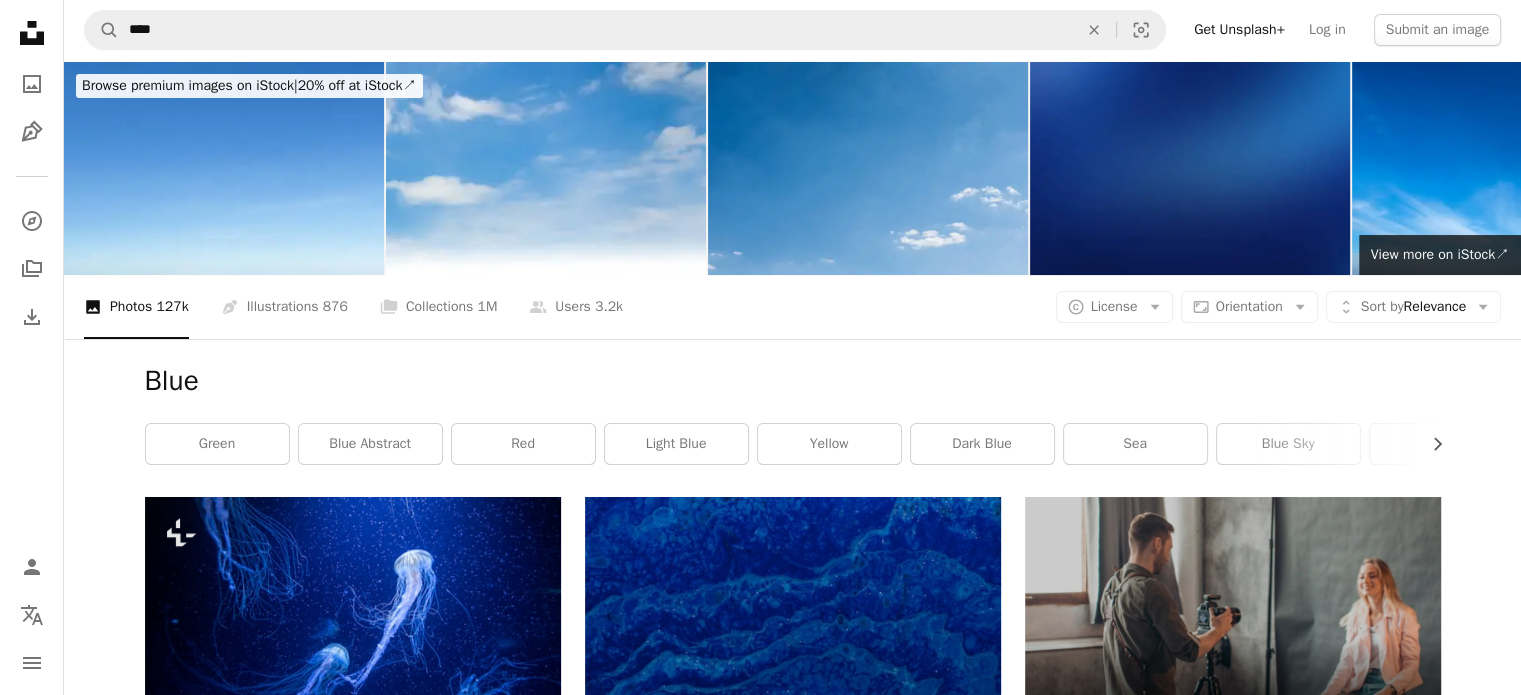 scroll, scrollTop: 0, scrollLeft: 0, axis: both 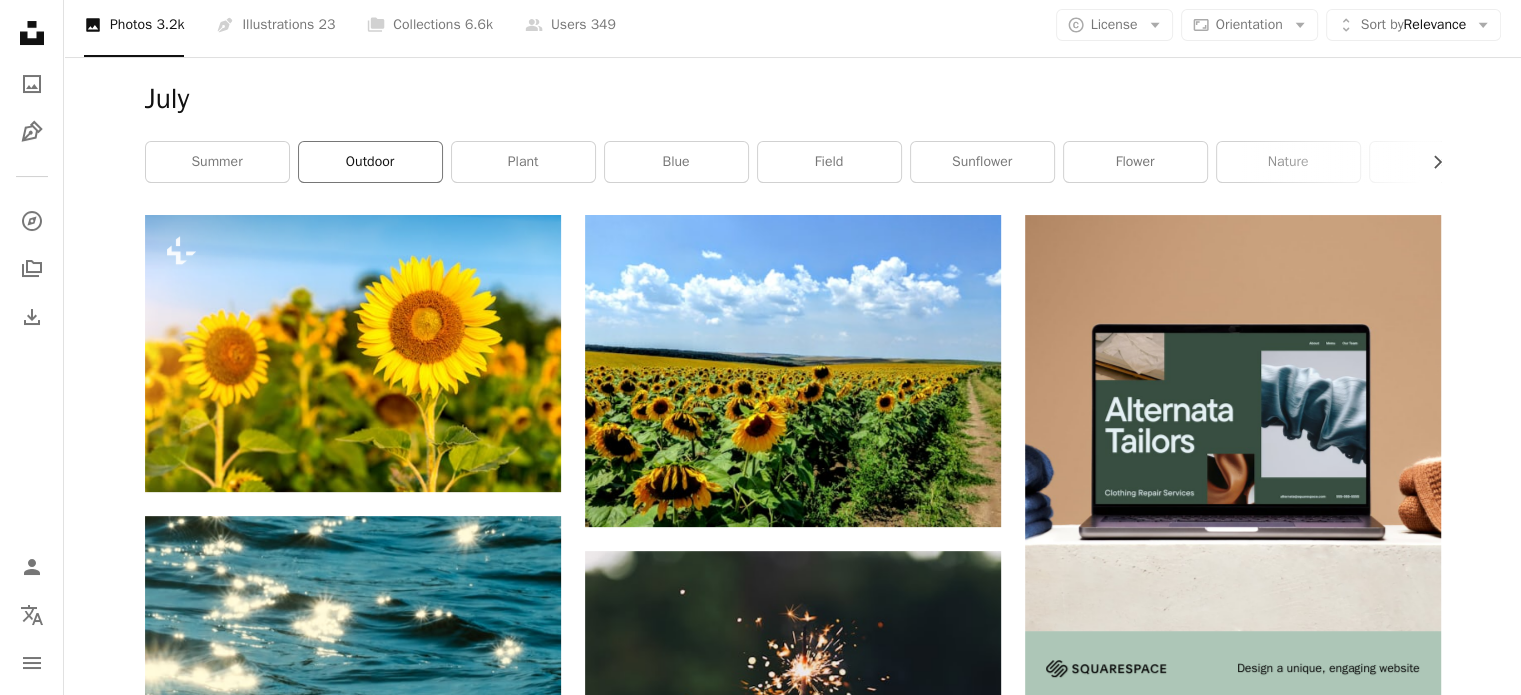 click on "outdoor" at bounding box center (370, 162) 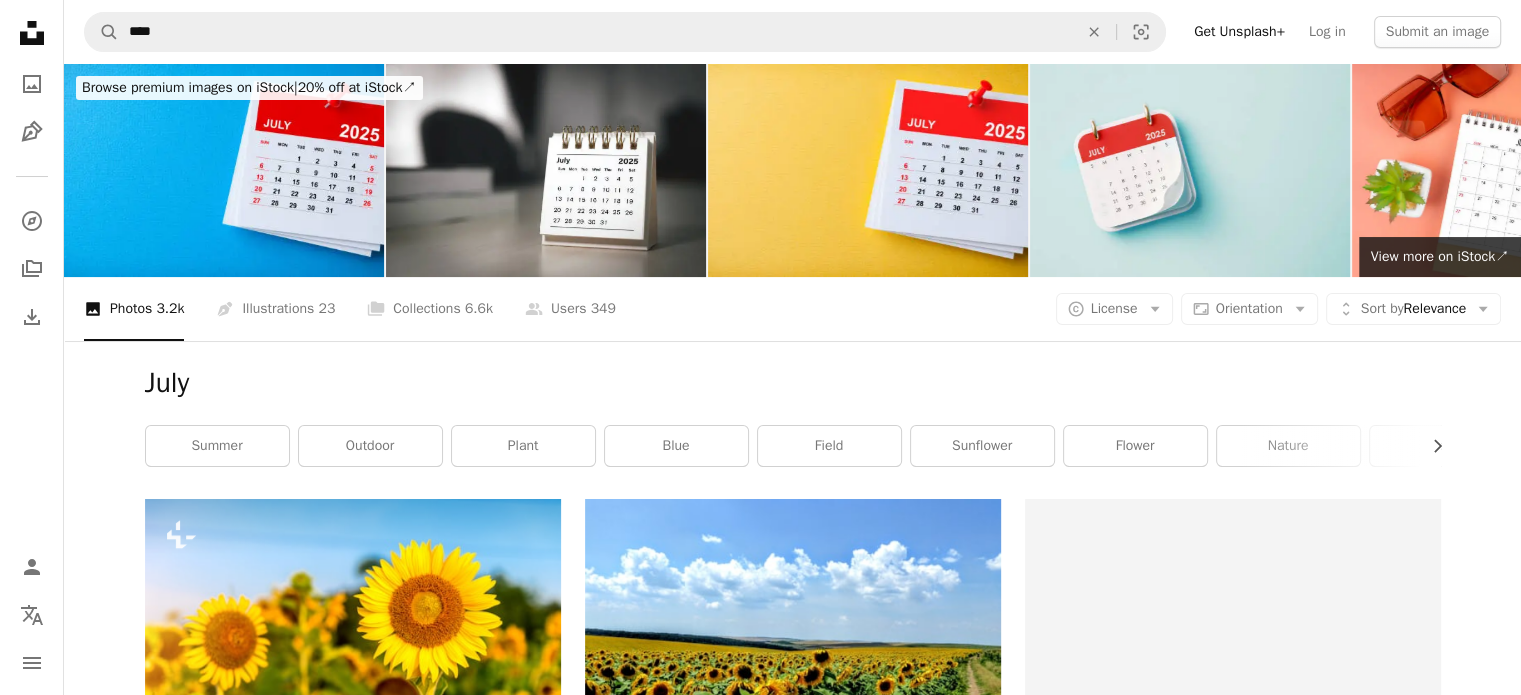 scroll, scrollTop: 284, scrollLeft: 0, axis: vertical 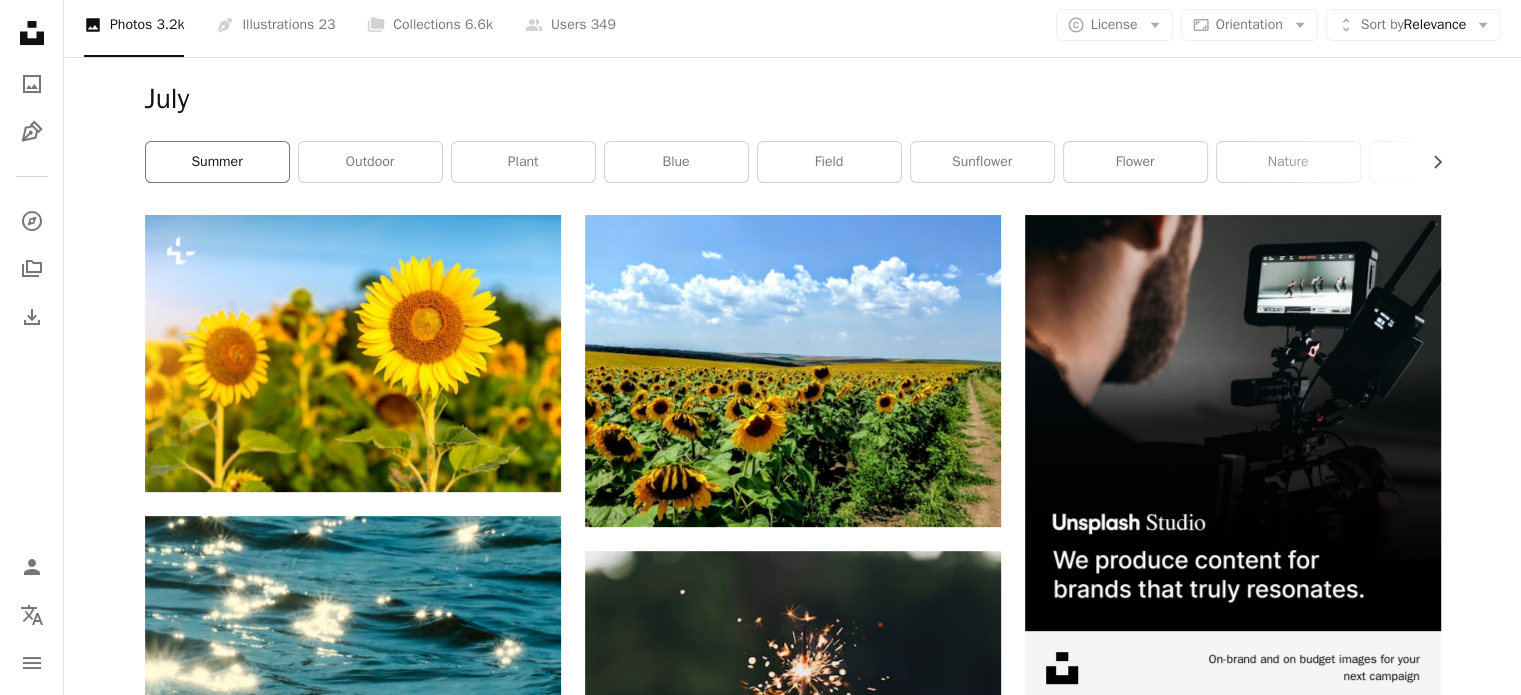 click on "summer" at bounding box center (217, 162) 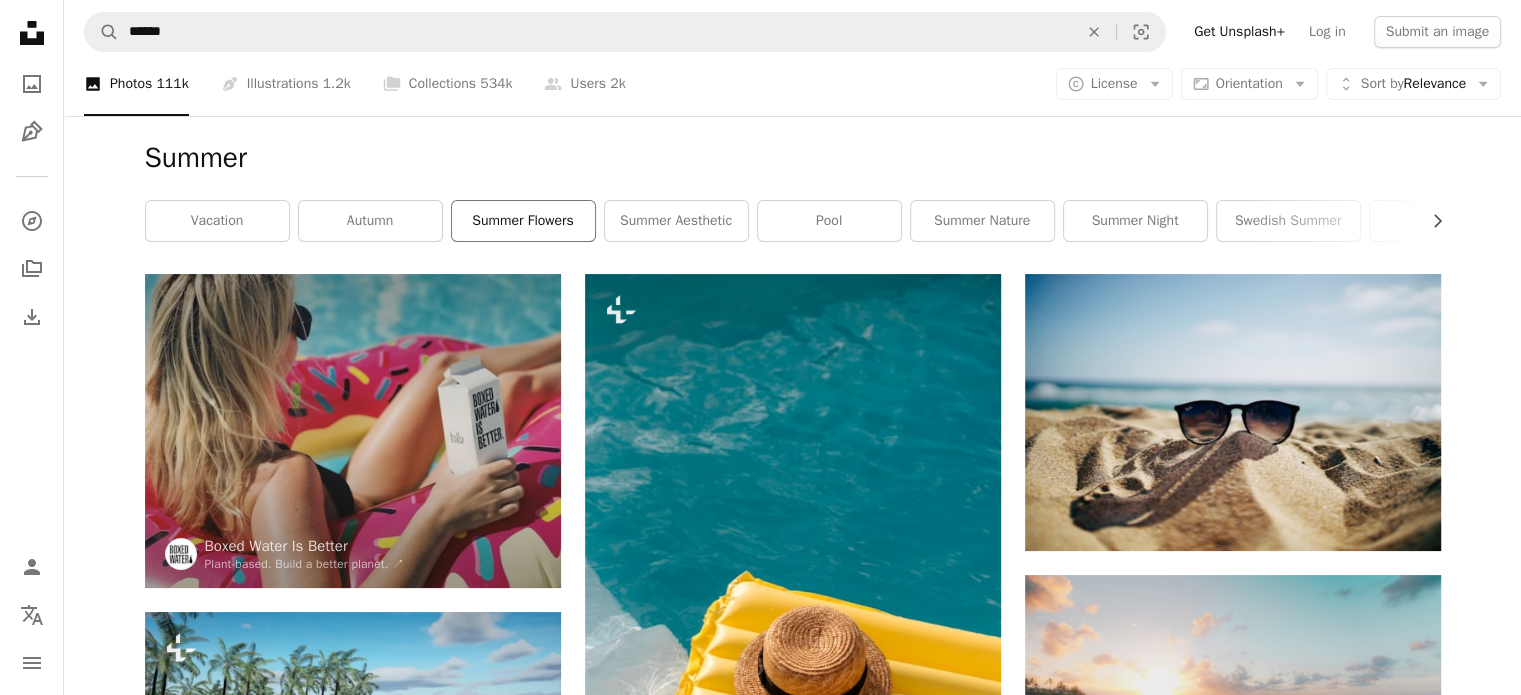 click on "summer flowers" at bounding box center (523, 221) 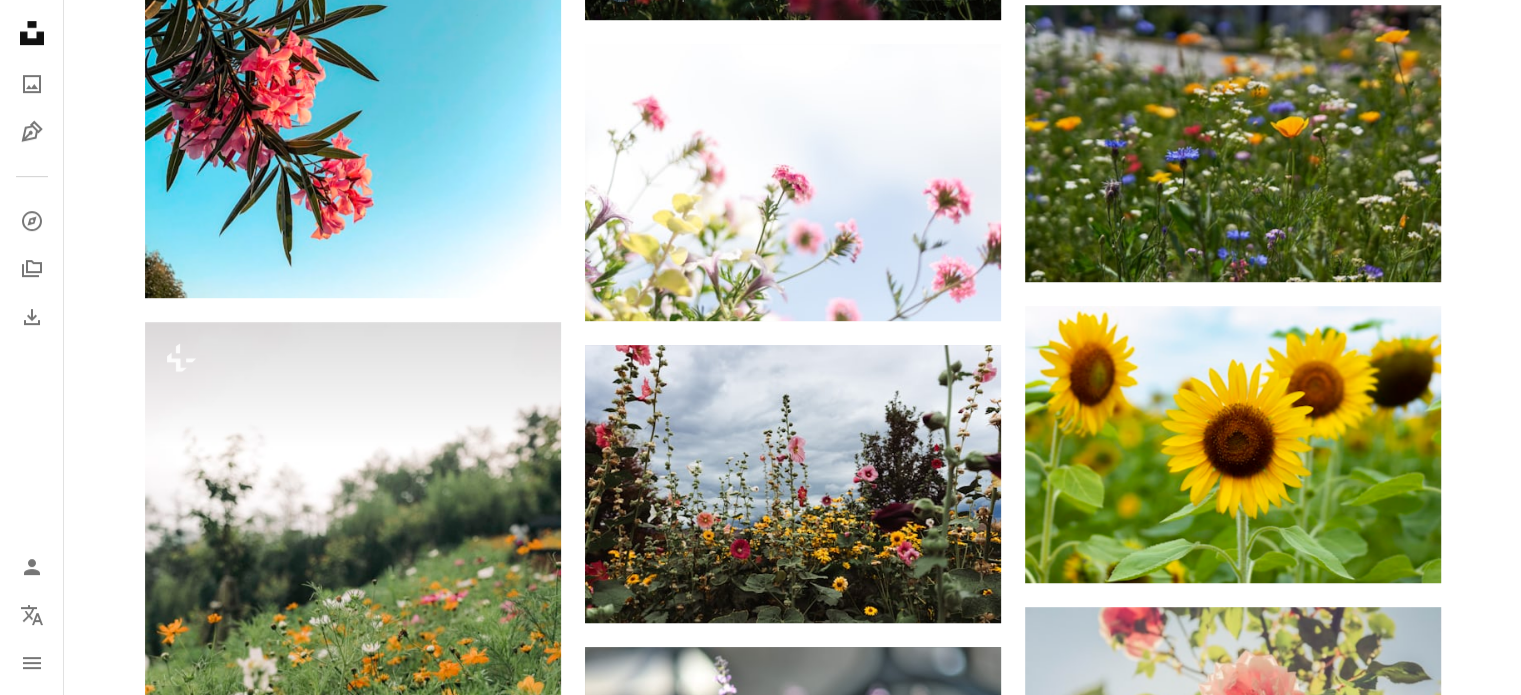 scroll, scrollTop: 1160, scrollLeft: 0, axis: vertical 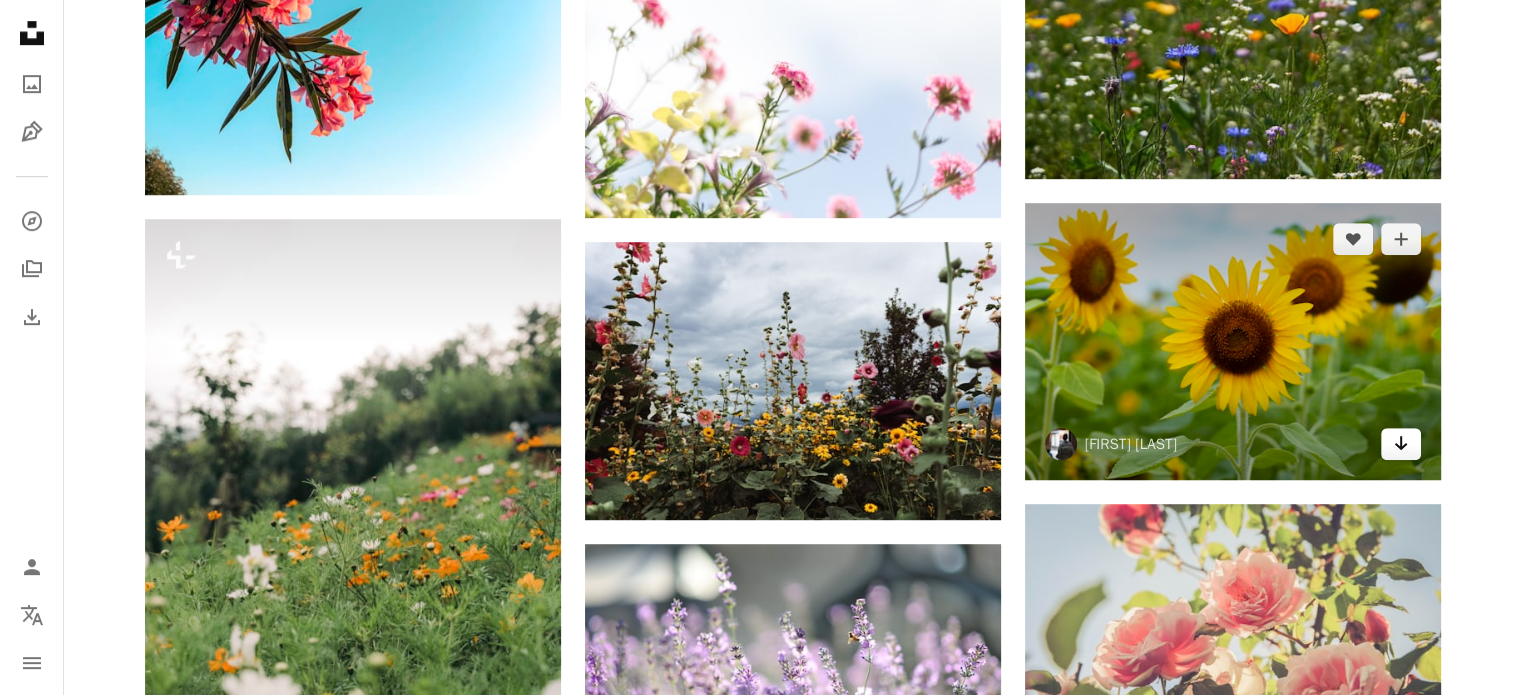 click on "Arrow pointing down" 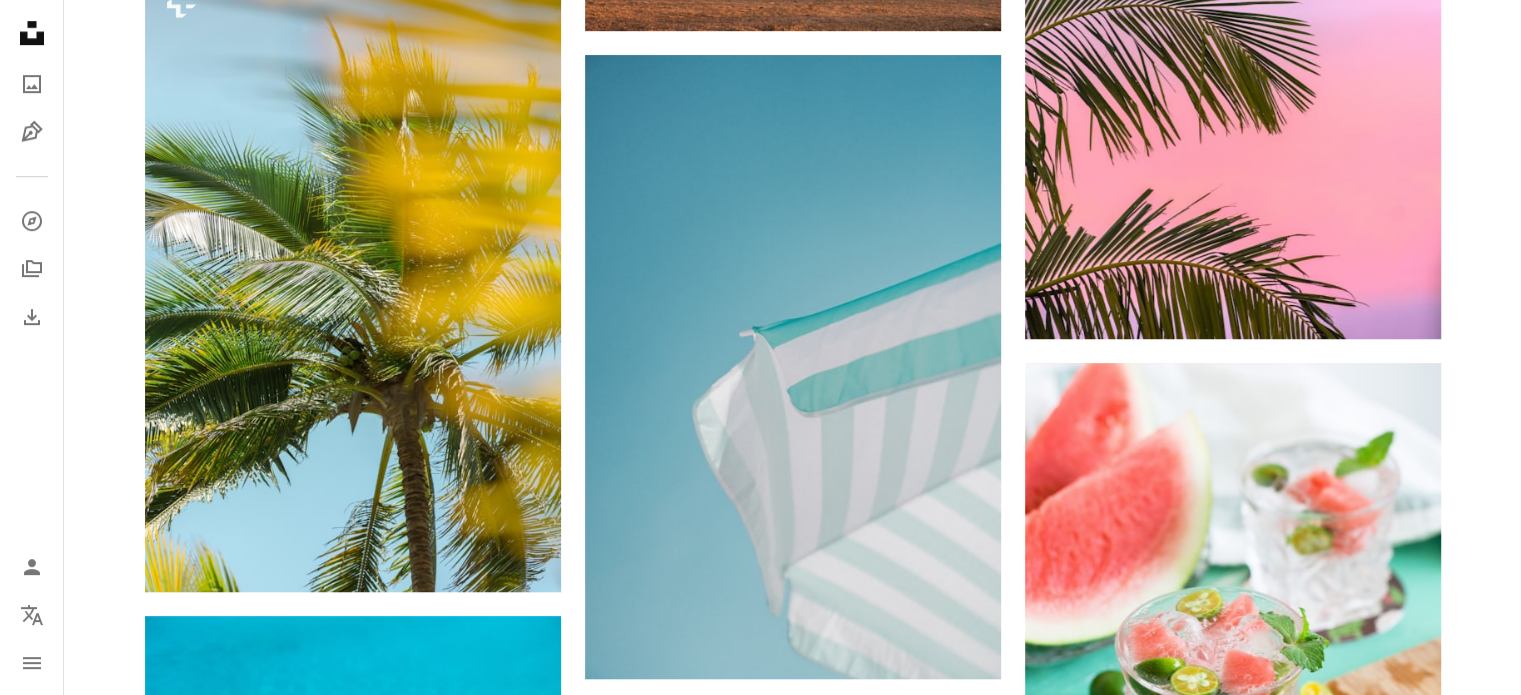 scroll, scrollTop: 0, scrollLeft: 0, axis: both 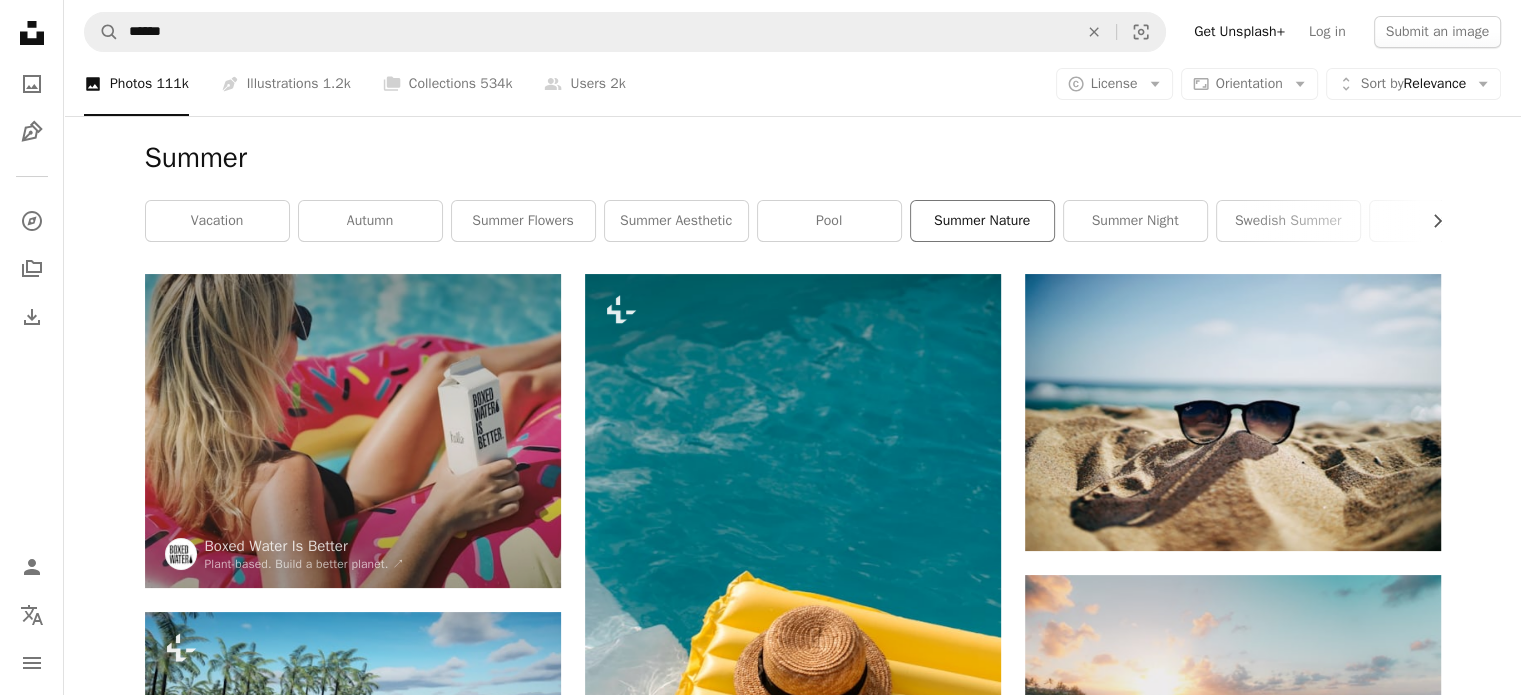 click on "summer nature" at bounding box center [982, 221] 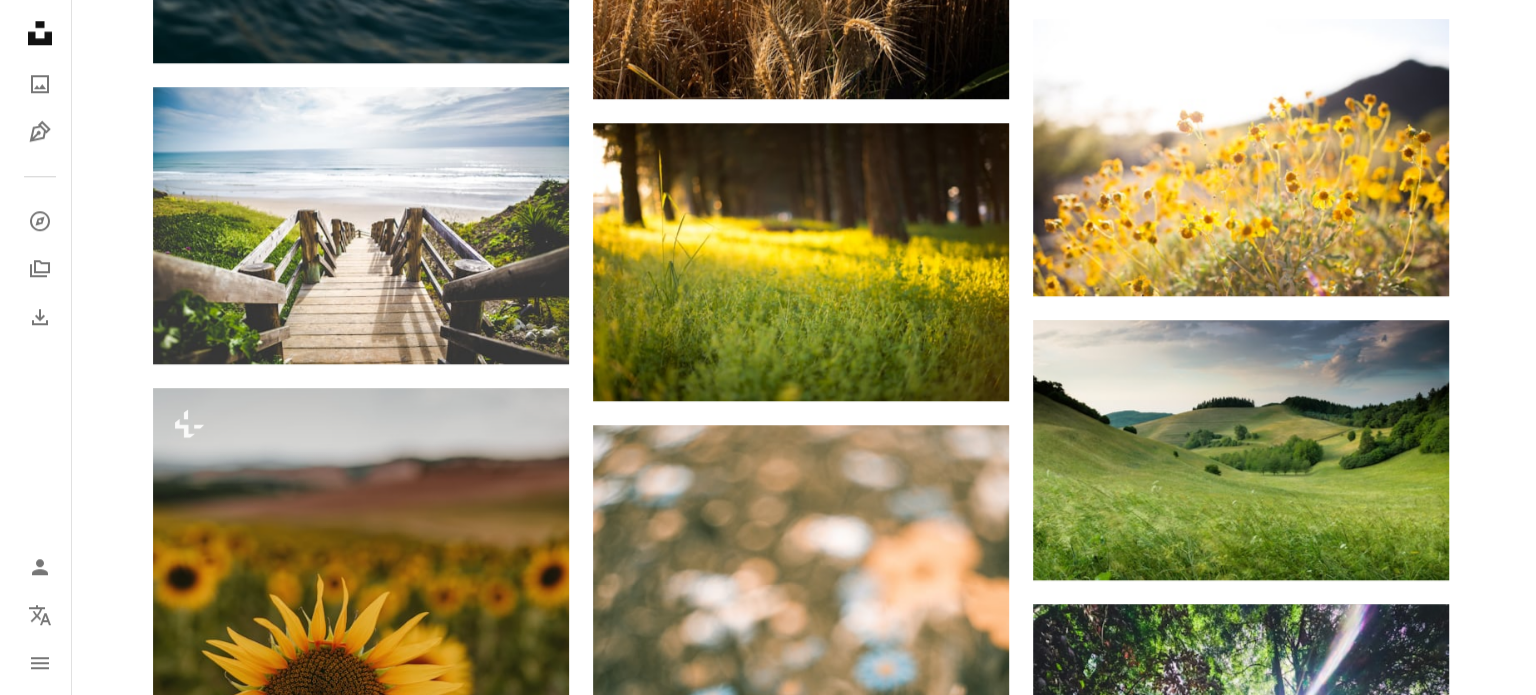 scroll, scrollTop: 1800, scrollLeft: 0, axis: vertical 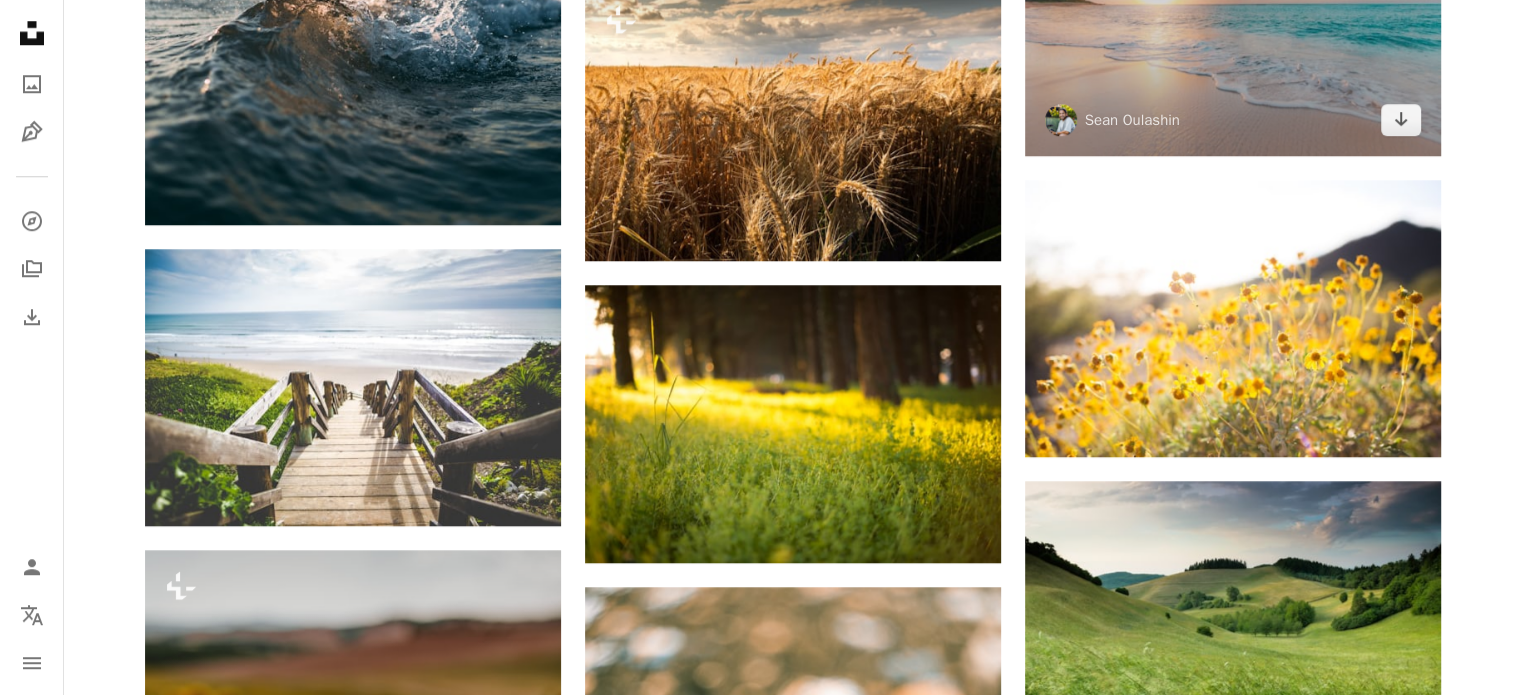 click at bounding box center (1233, 18) 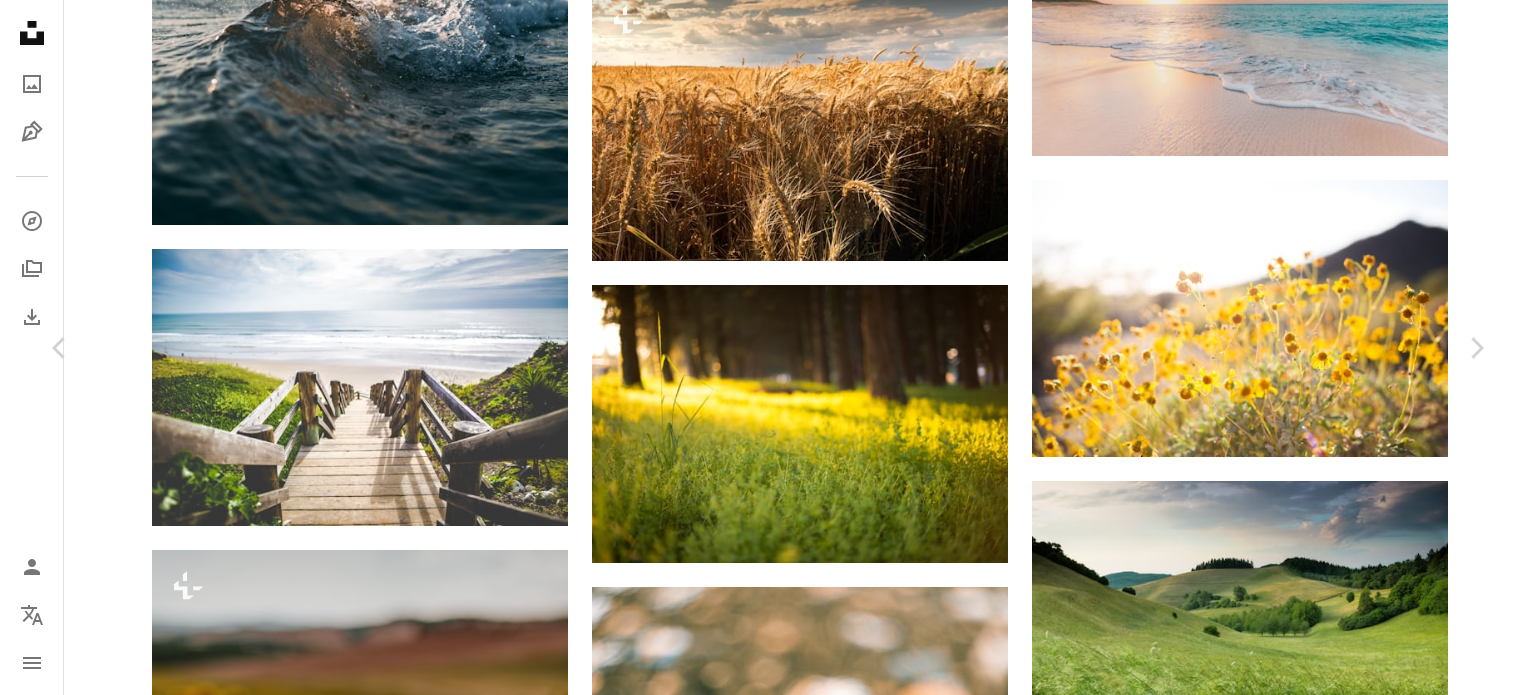 click on "[FIRST] [LAST] A heart A plus sign Download free Chevron down" at bounding box center (760, 2935) 